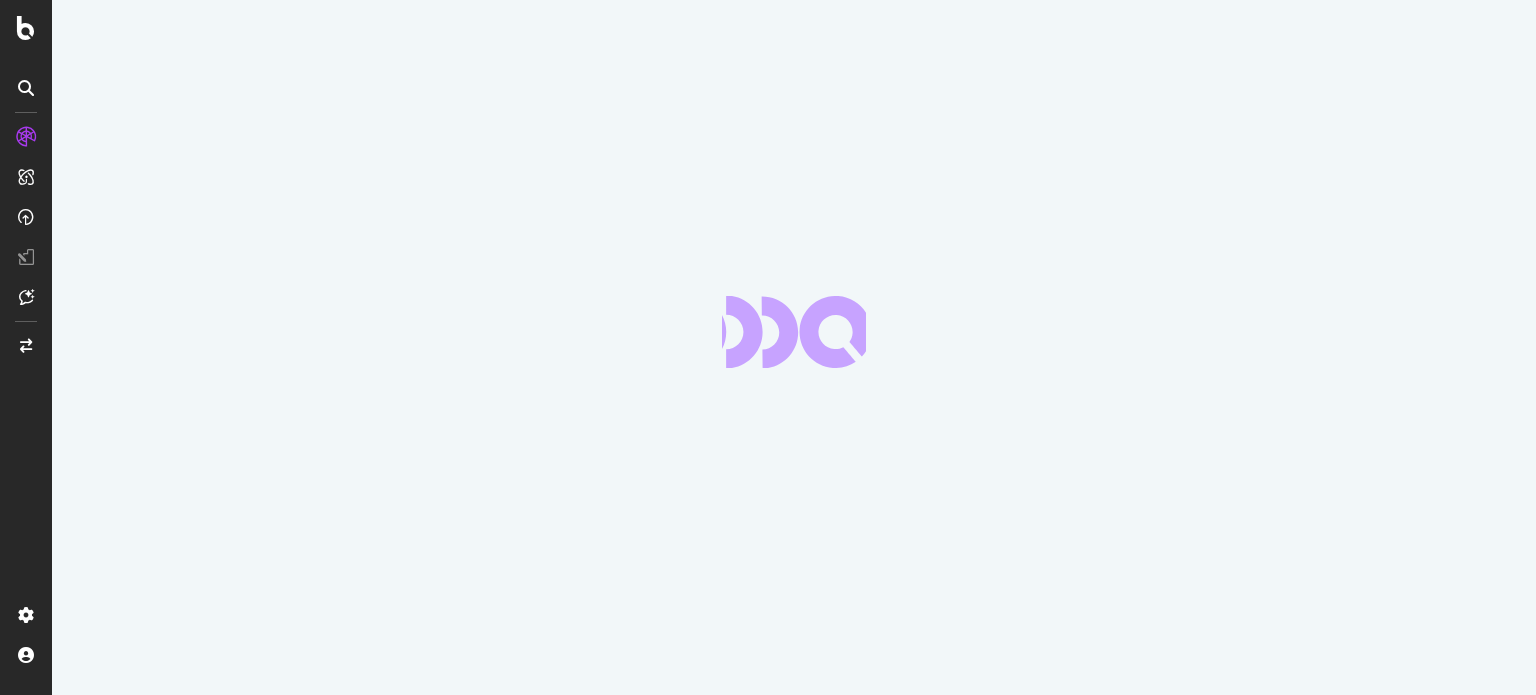 scroll, scrollTop: 0, scrollLeft: 0, axis: both 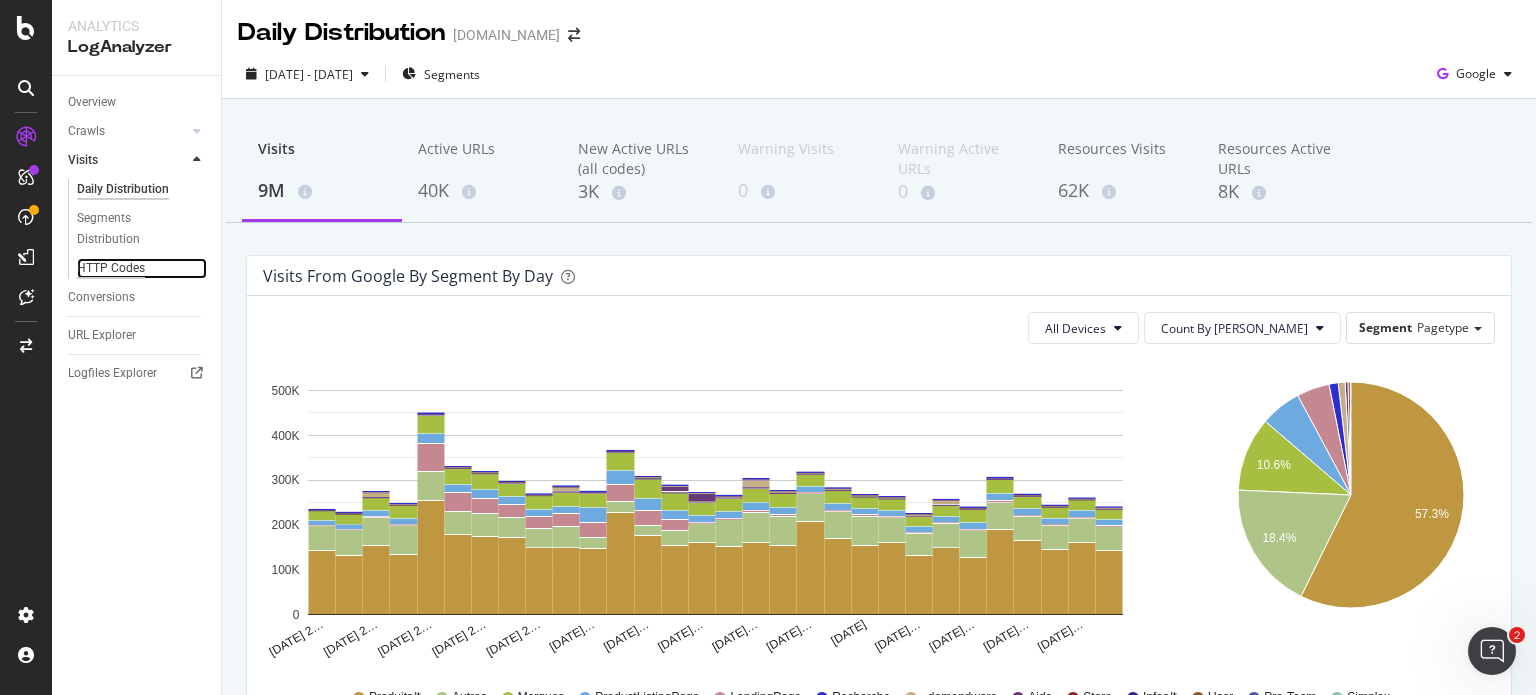 click on "HTTP Codes" at bounding box center [111, 268] 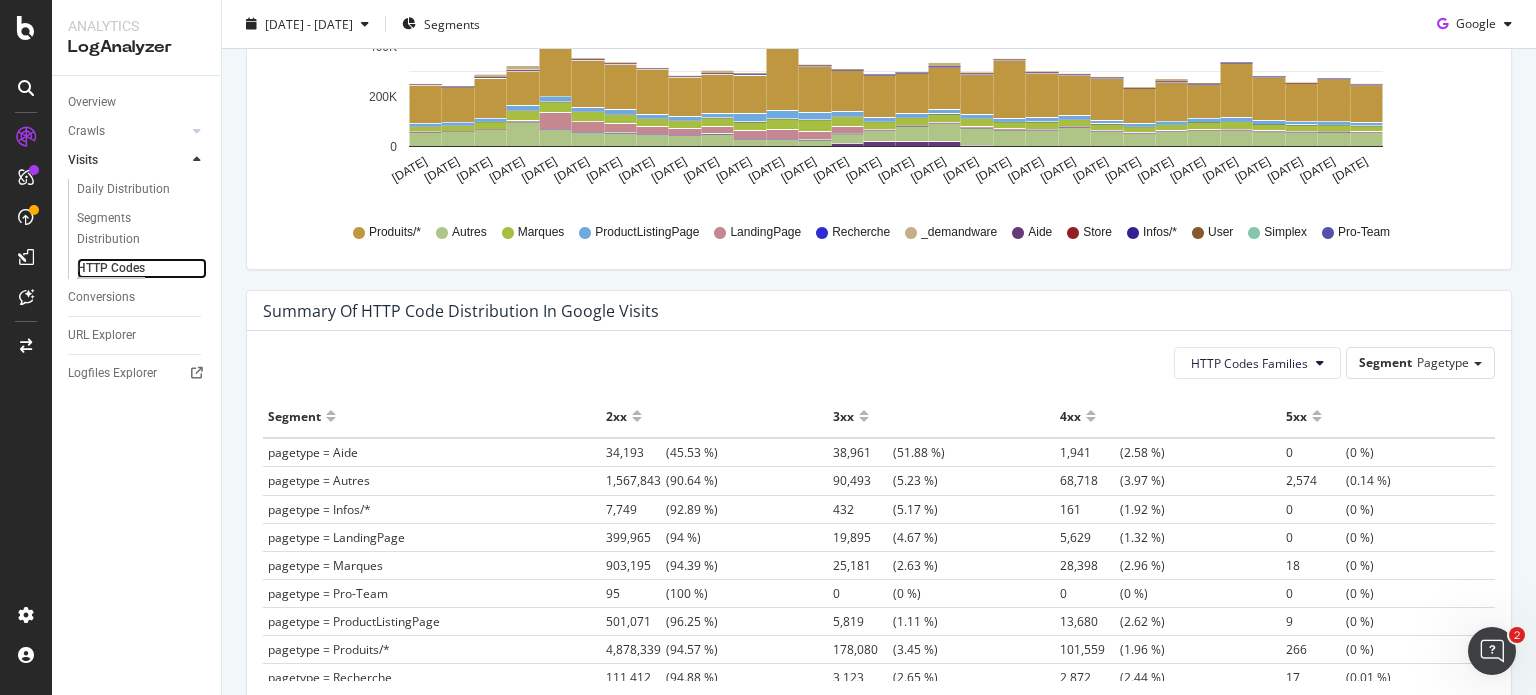 scroll, scrollTop: 1339, scrollLeft: 0, axis: vertical 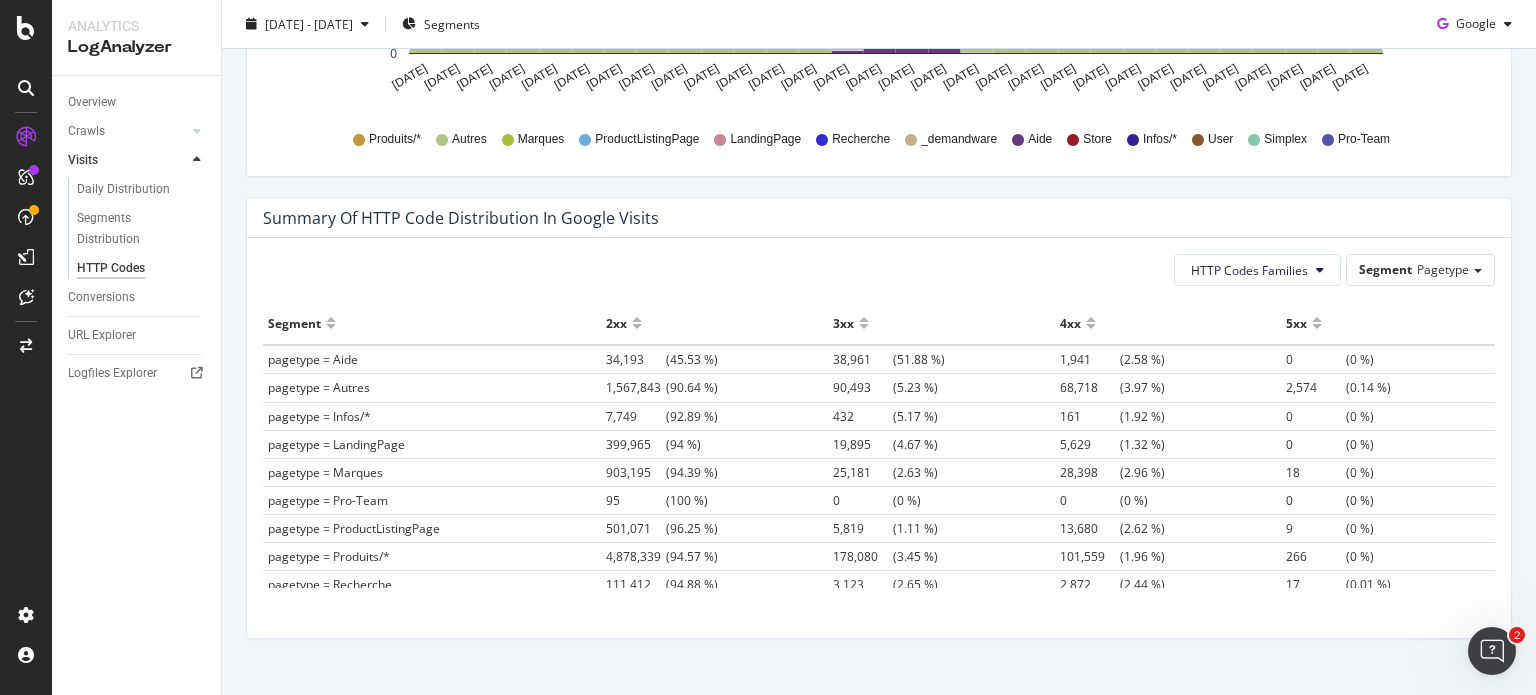click on "pagetype = Produits/*" at bounding box center [329, 556] 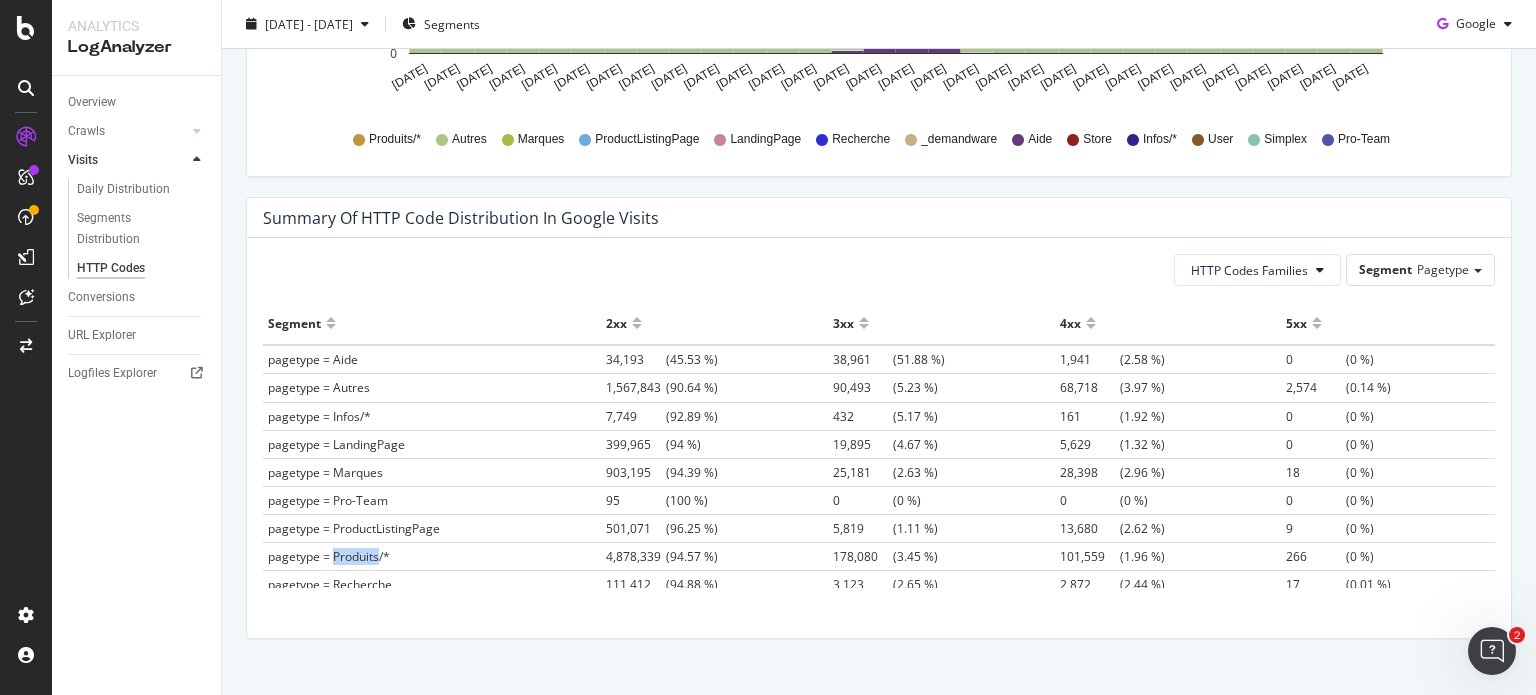 click on "pagetype = Produits/*" at bounding box center (329, 556) 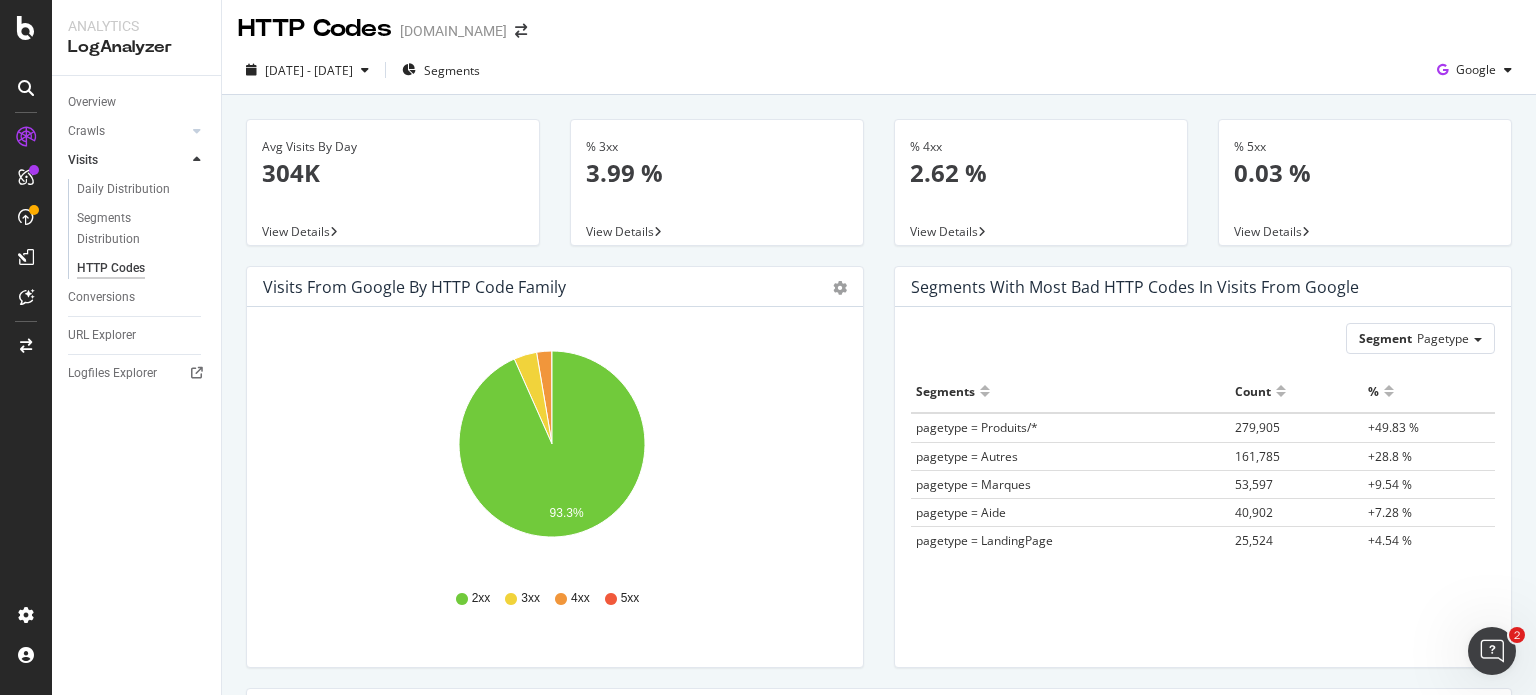 scroll, scrollTop: 0, scrollLeft: 0, axis: both 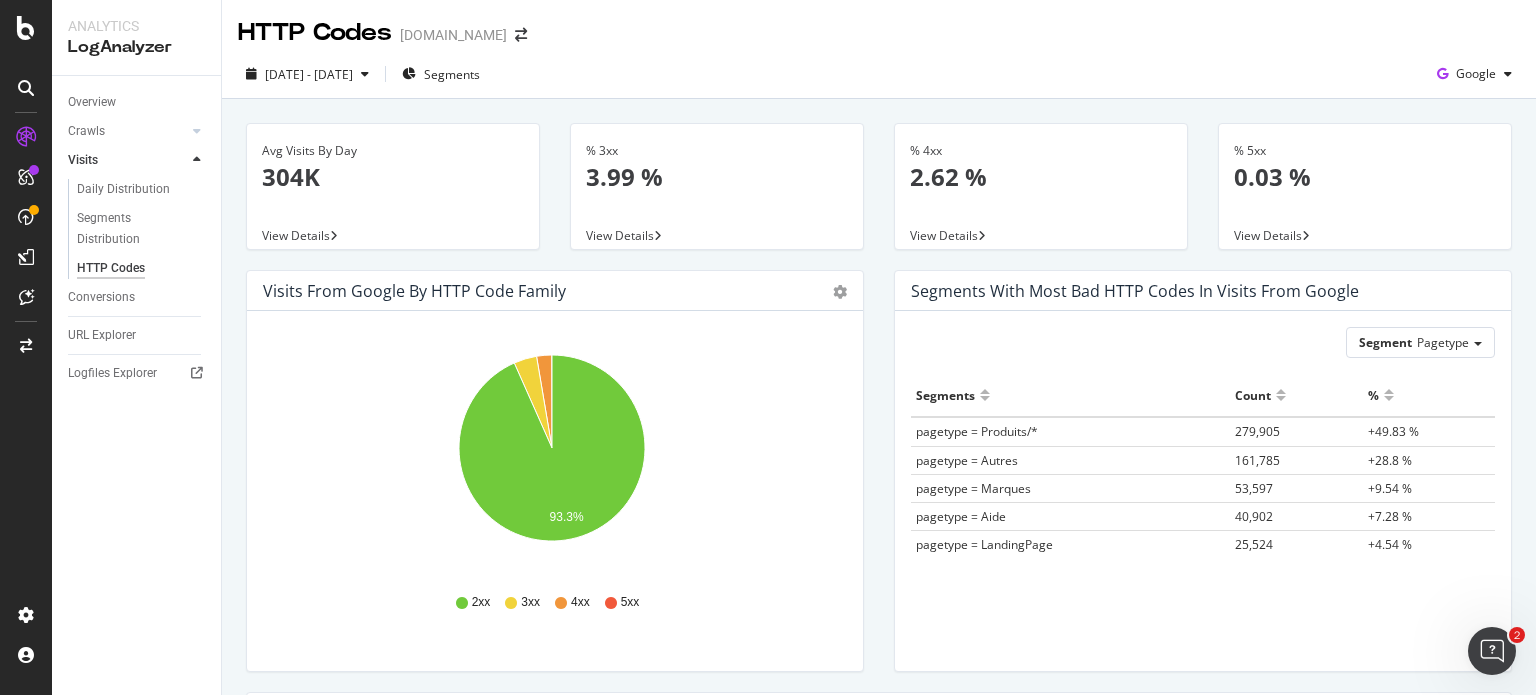 click on "View Details" at bounding box center (944, 235) 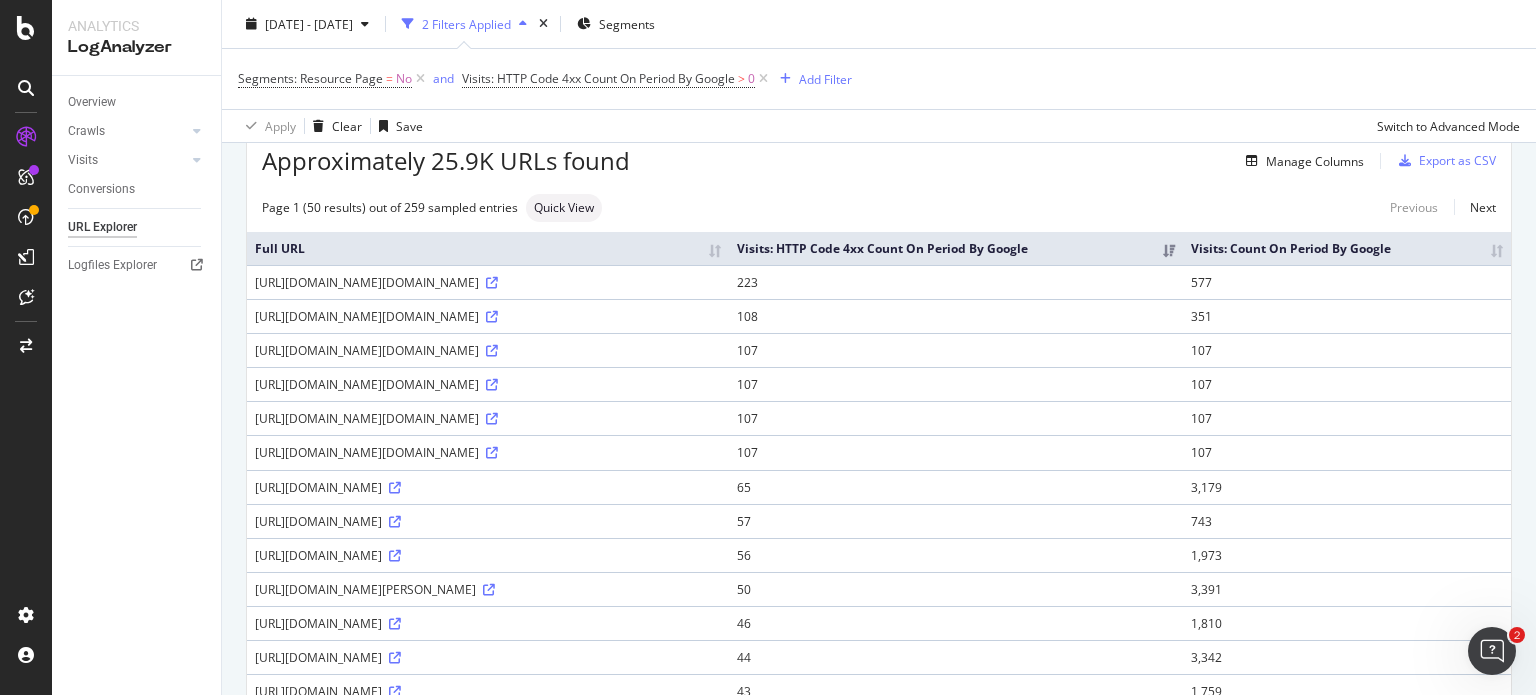 scroll, scrollTop: 0, scrollLeft: 0, axis: both 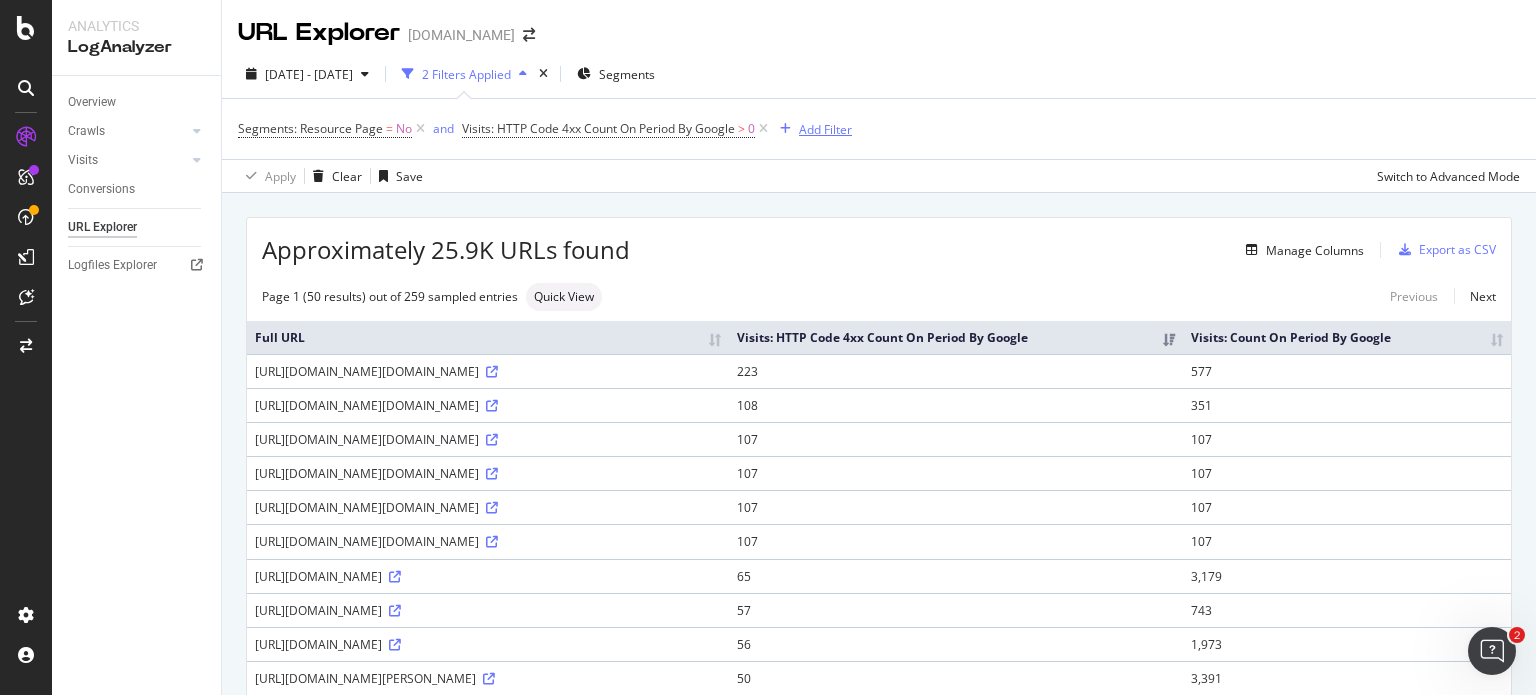 click on "Add Filter" at bounding box center (825, 129) 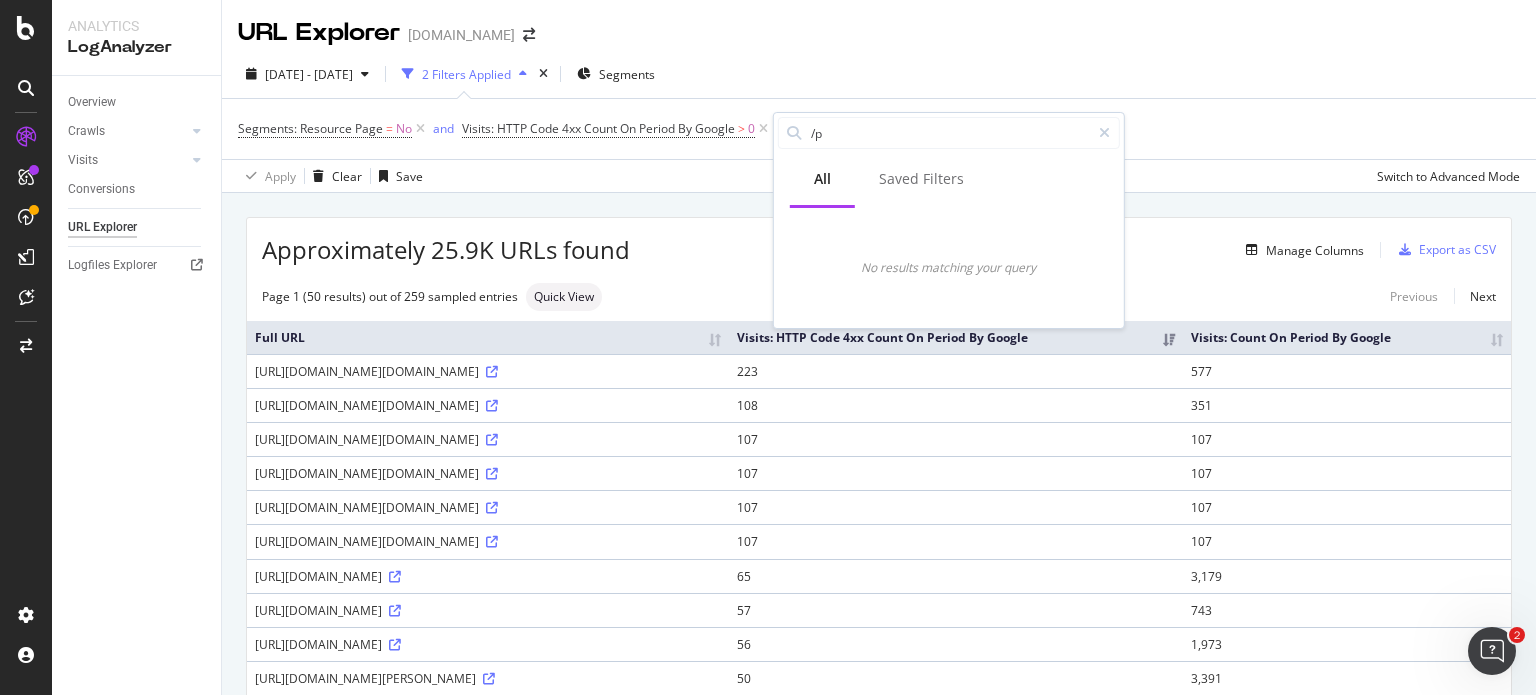 type on "/" 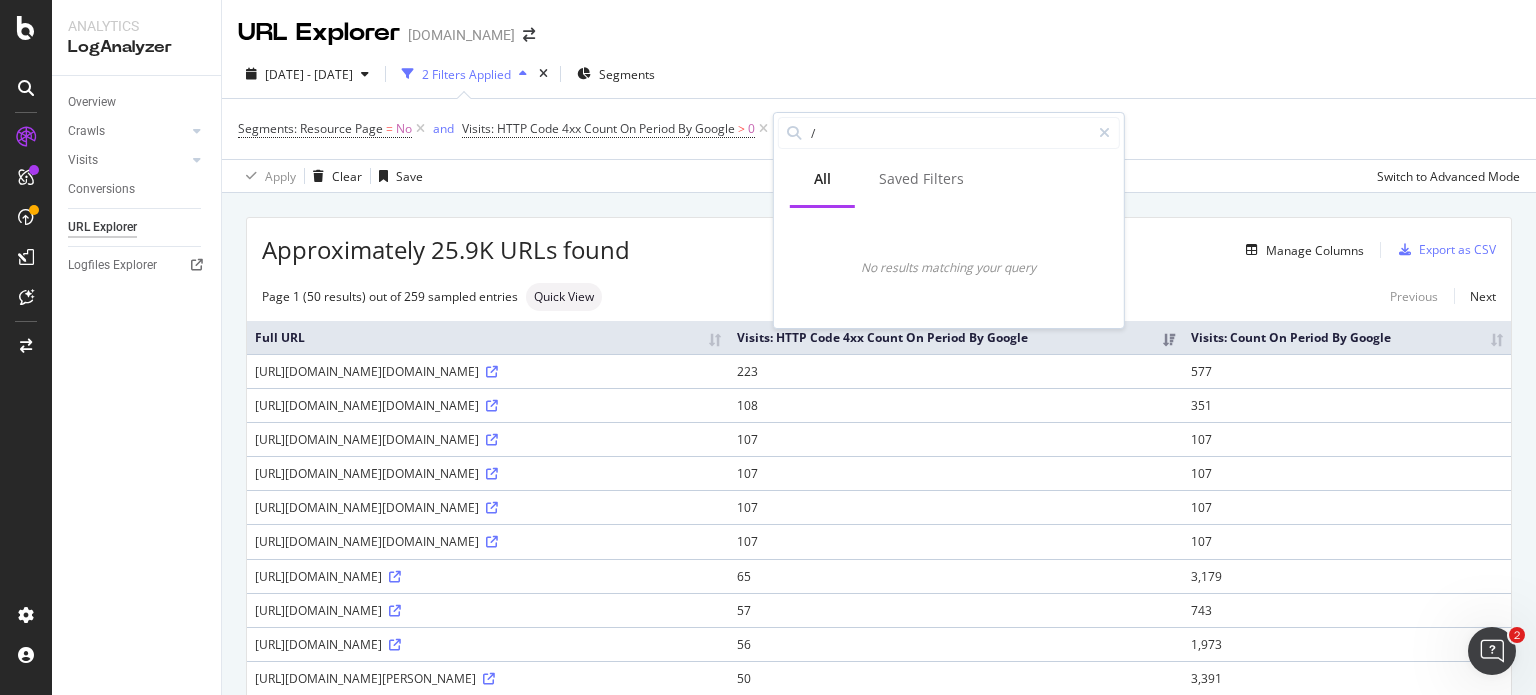 type 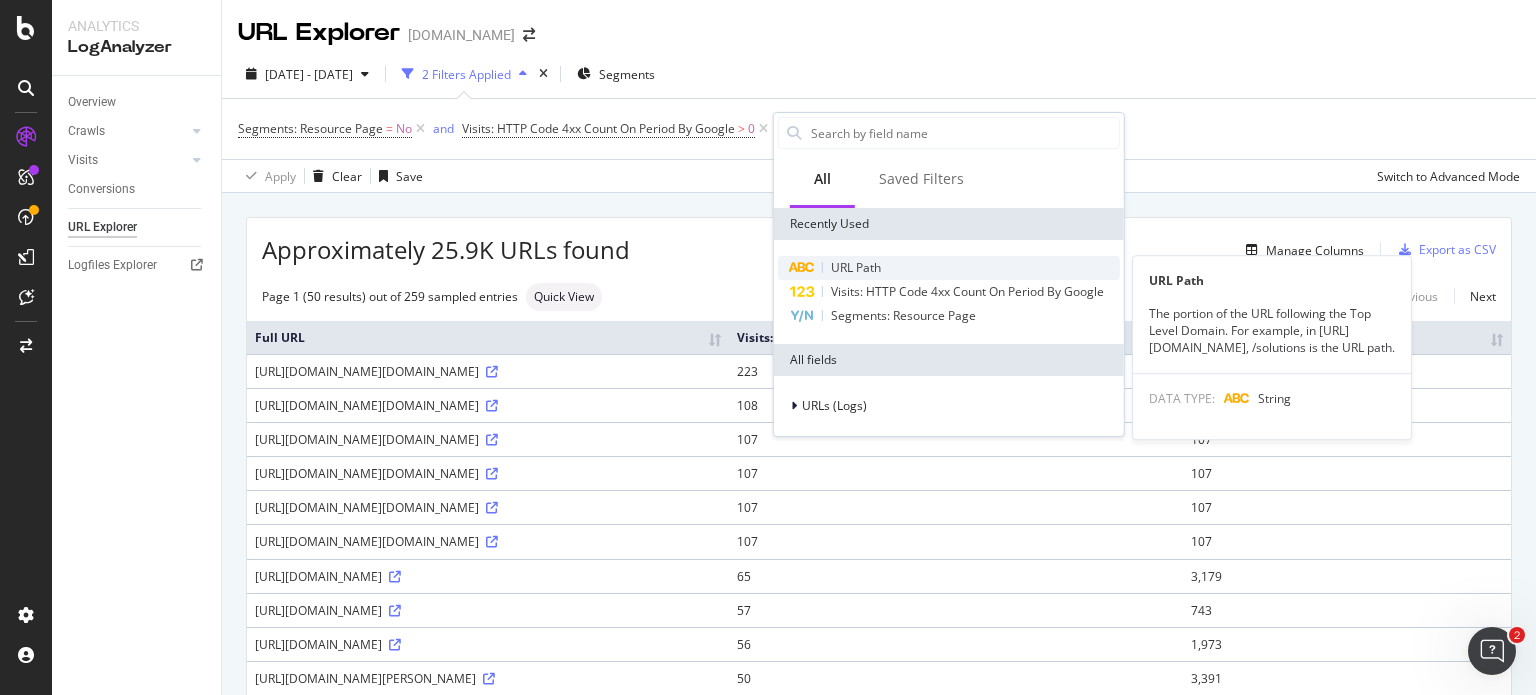 click on "URL Path" at bounding box center [856, 267] 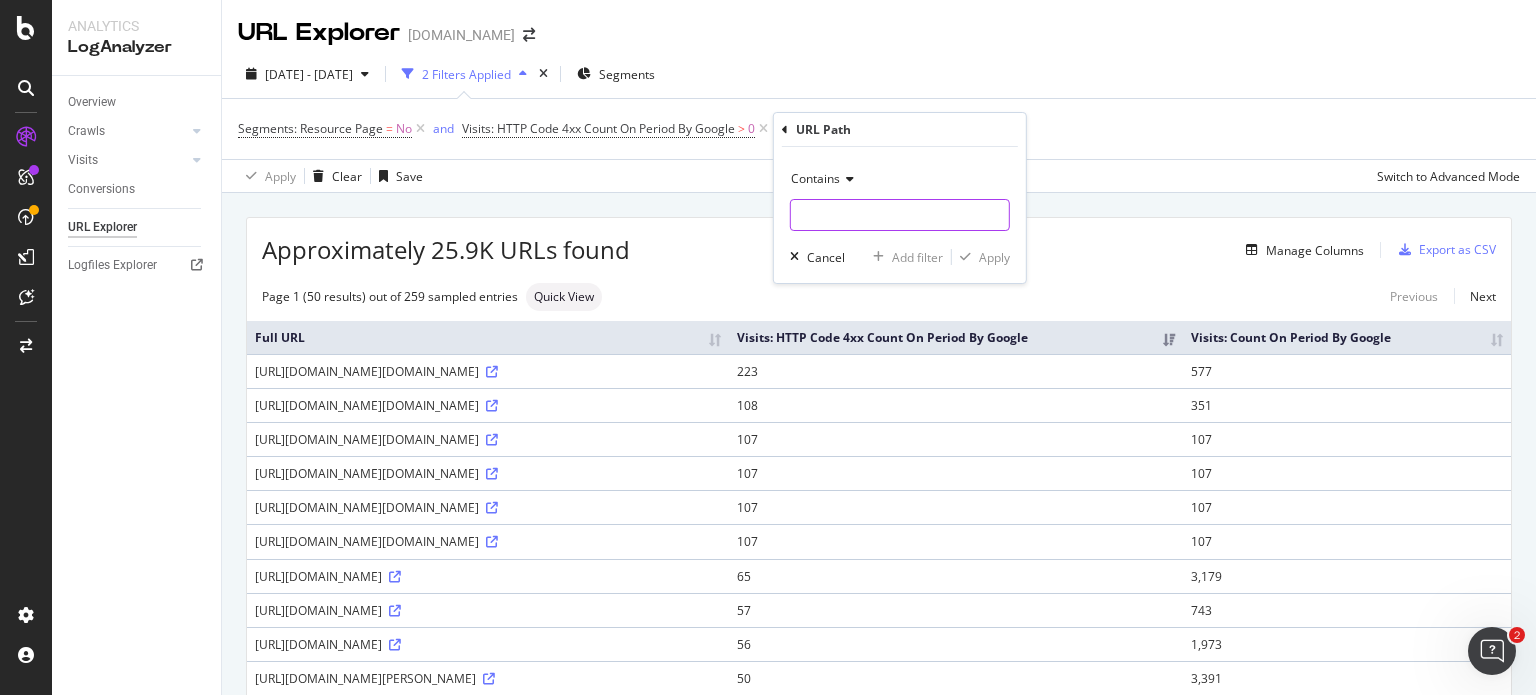 click at bounding box center (900, 215) 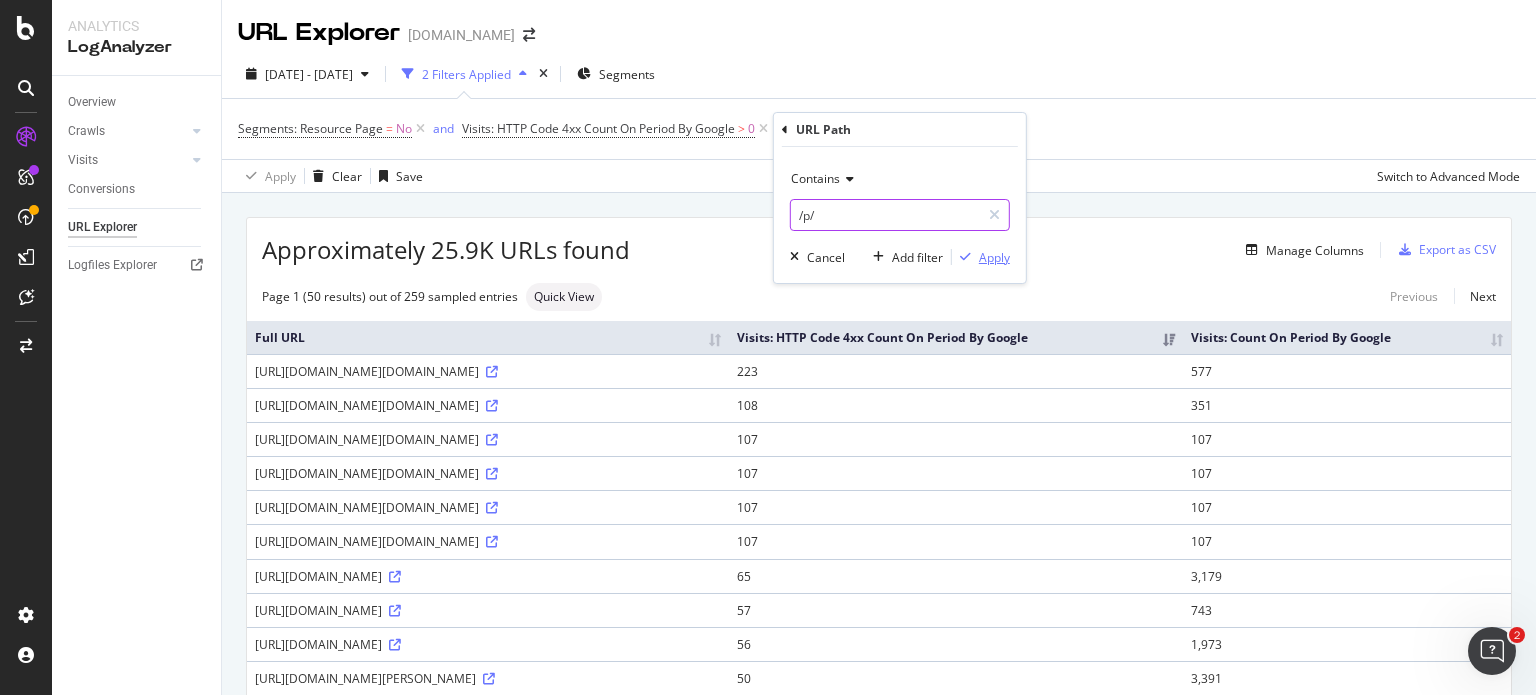 type on "/p/" 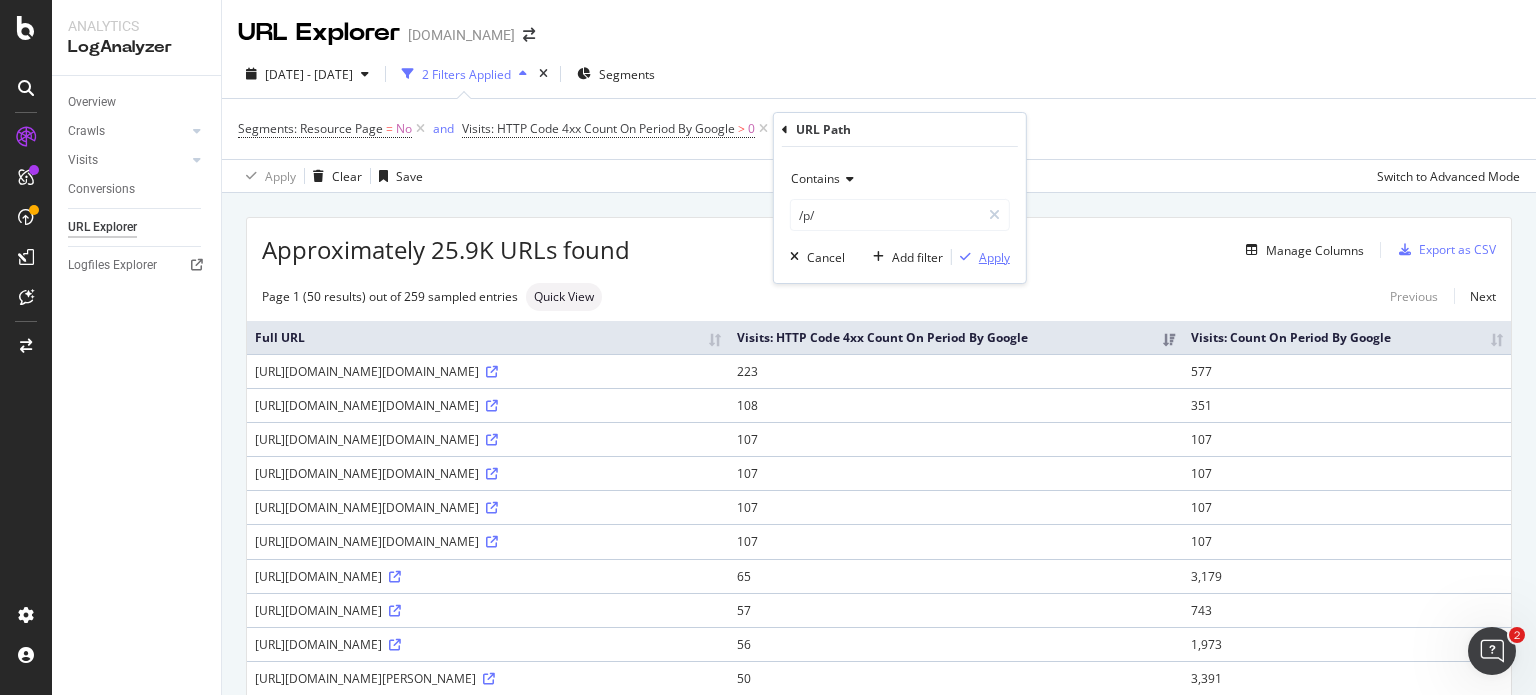 click on "Apply" at bounding box center [994, 257] 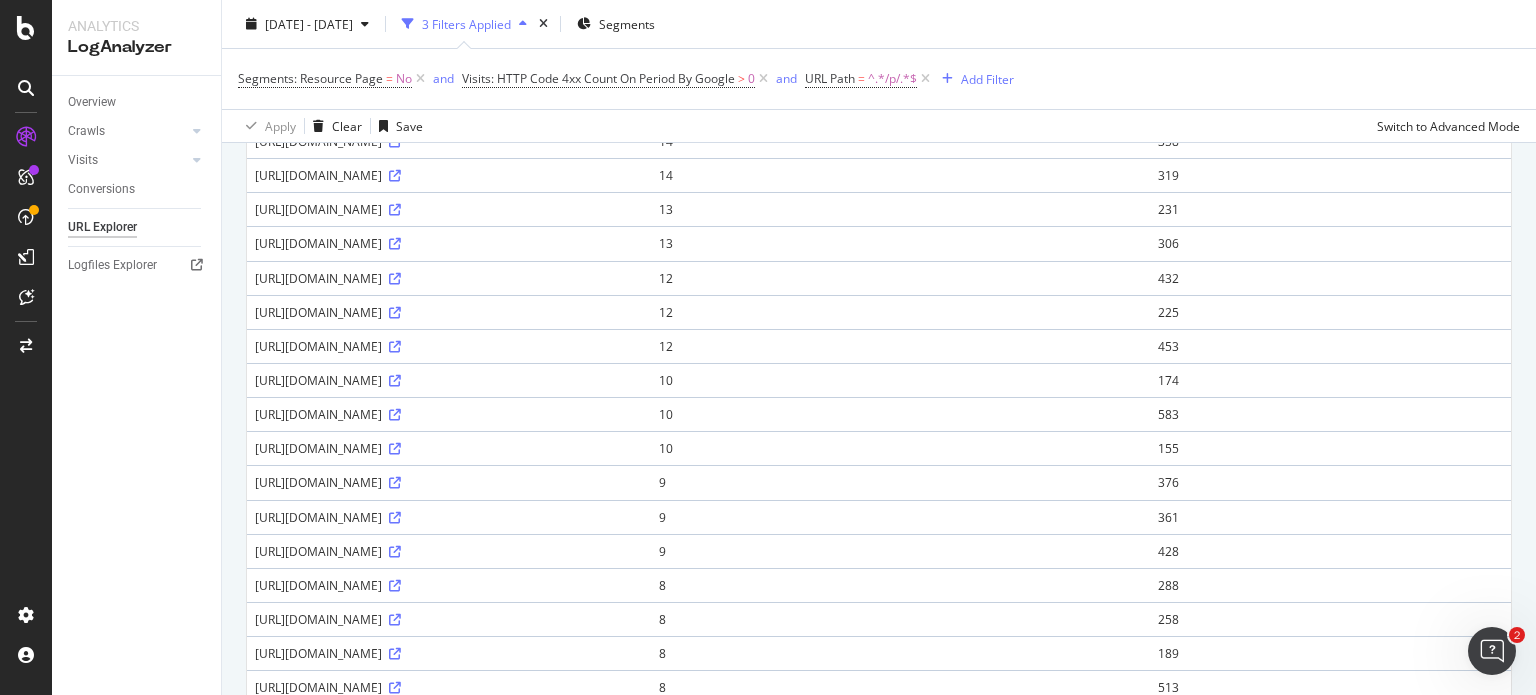 scroll, scrollTop: 772, scrollLeft: 0, axis: vertical 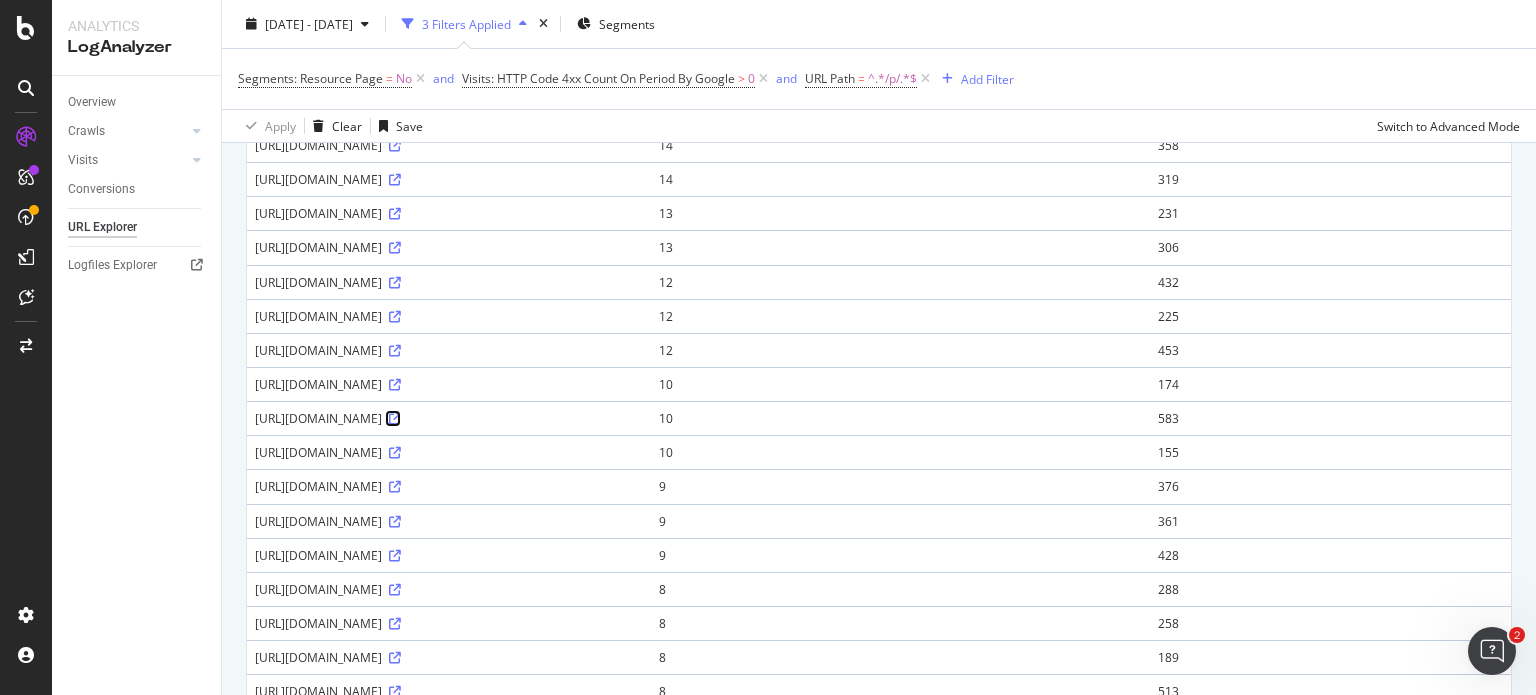 click at bounding box center (395, 419) 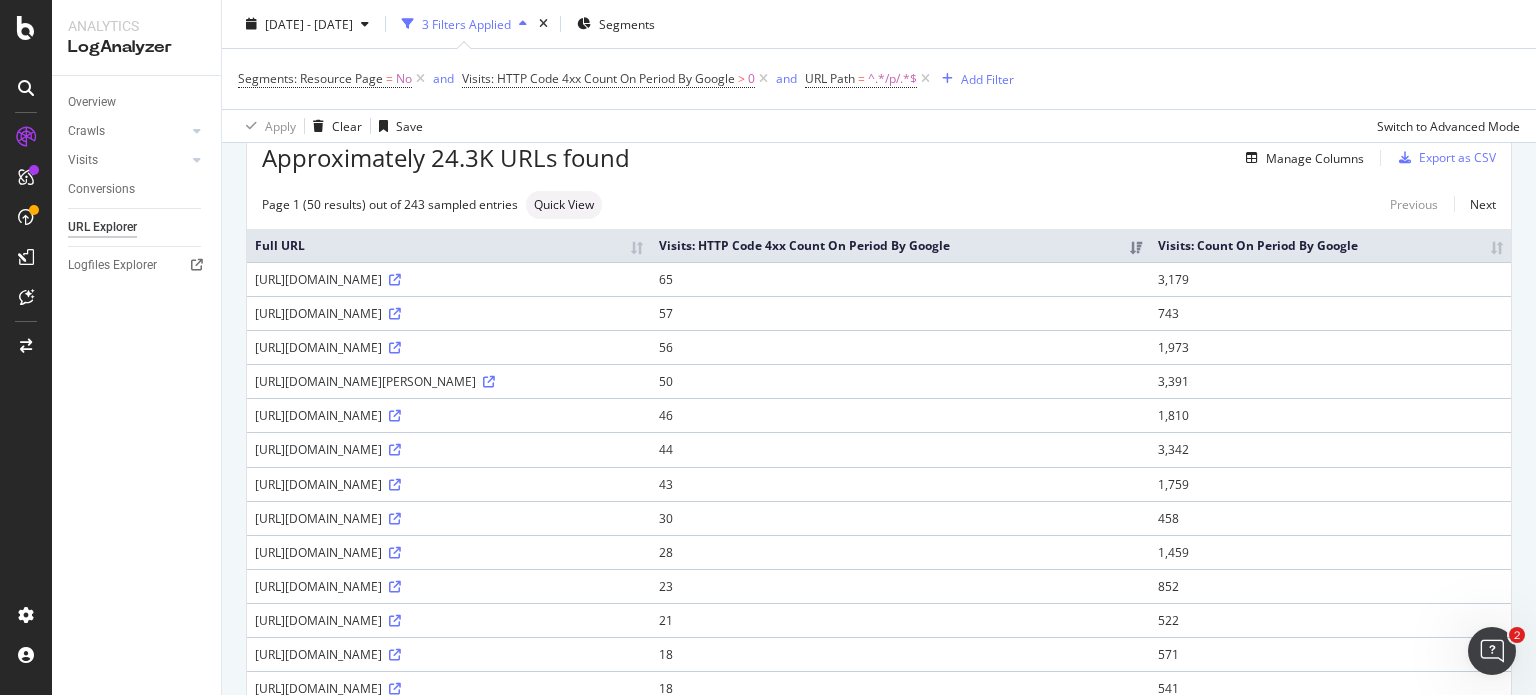 scroll, scrollTop: 12, scrollLeft: 0, axis: vertical 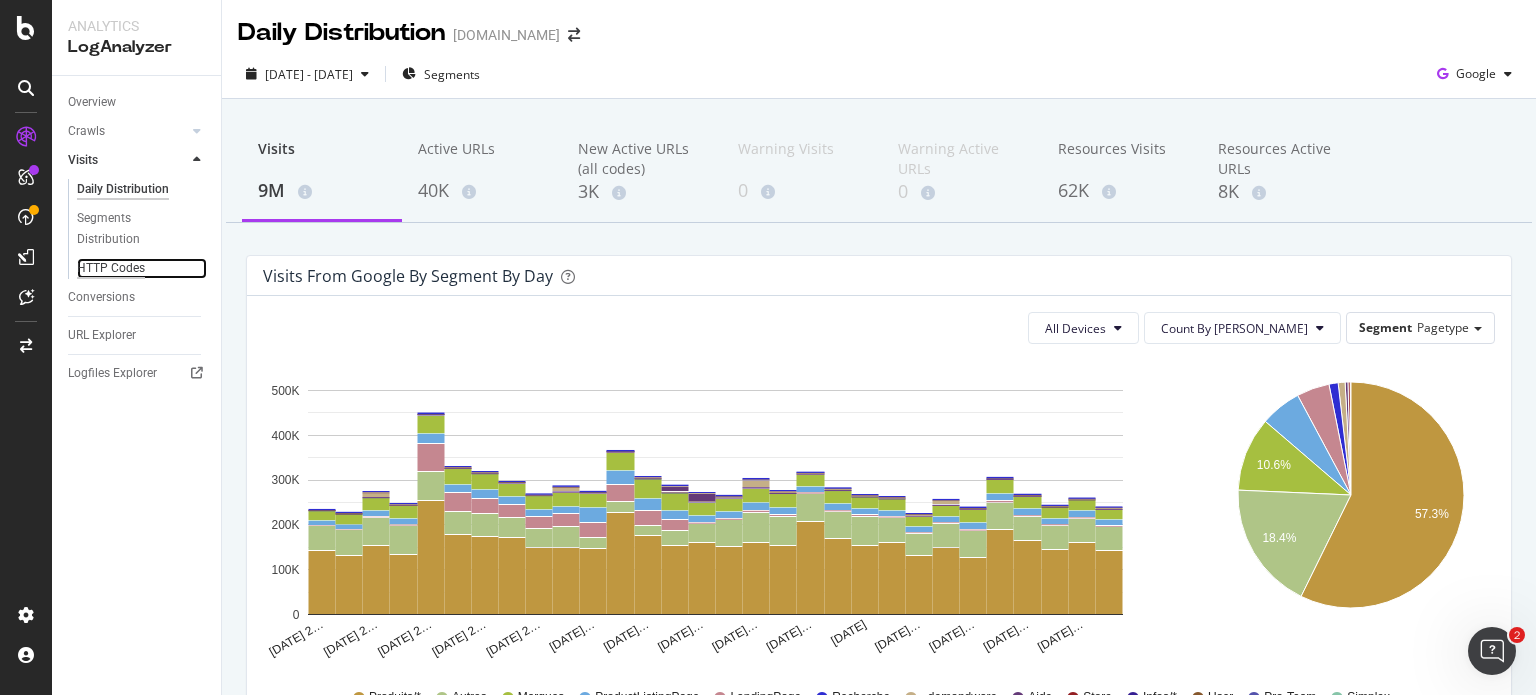 click on "HTTP Codes" at bounding box center [111, 268] 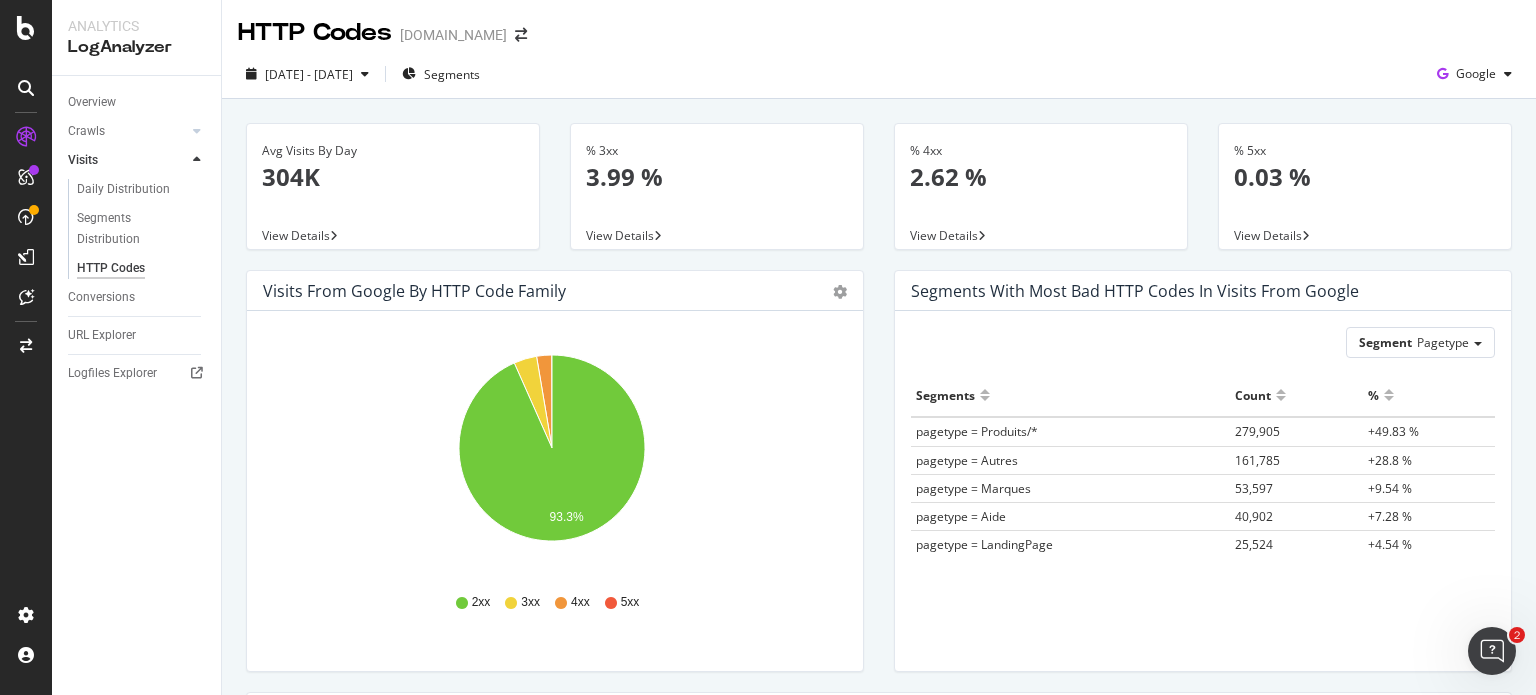 click on "View Details" at bounding box center [1268, 235] 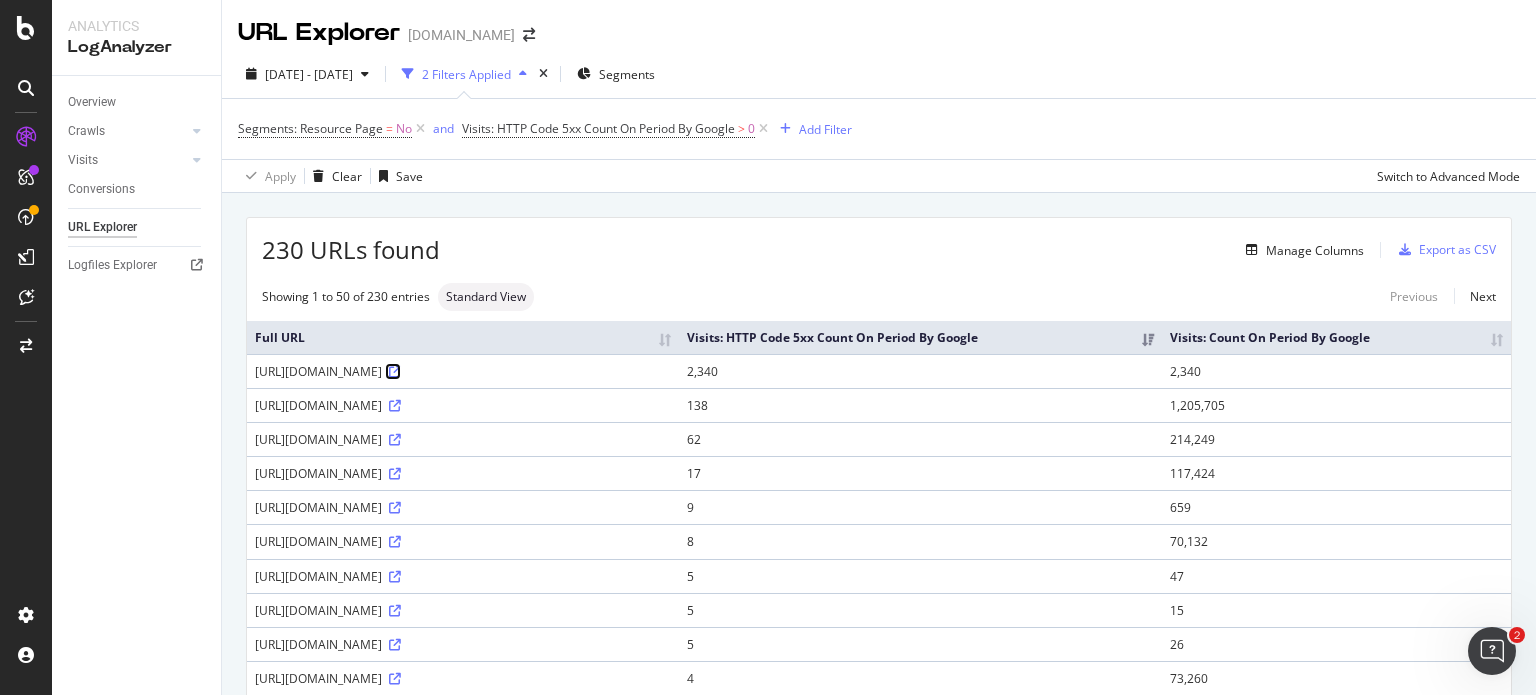 click at bounding box center (395, 372) 